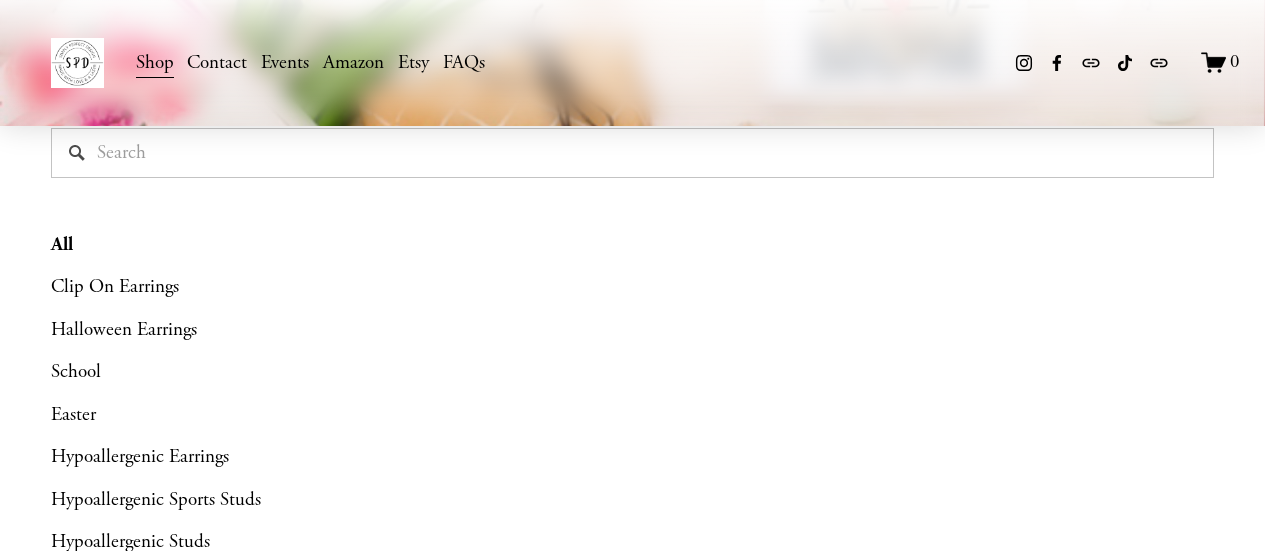 scroll, scrollTop: 0, scrollLeft: 0, axis: both 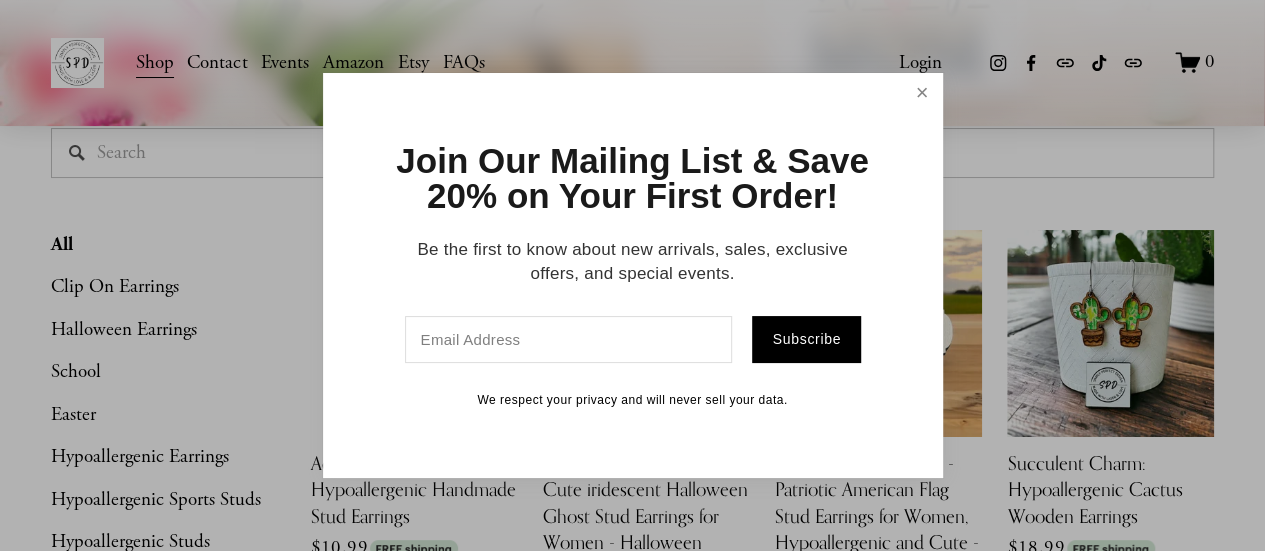 click at bounding box center (921, 93) 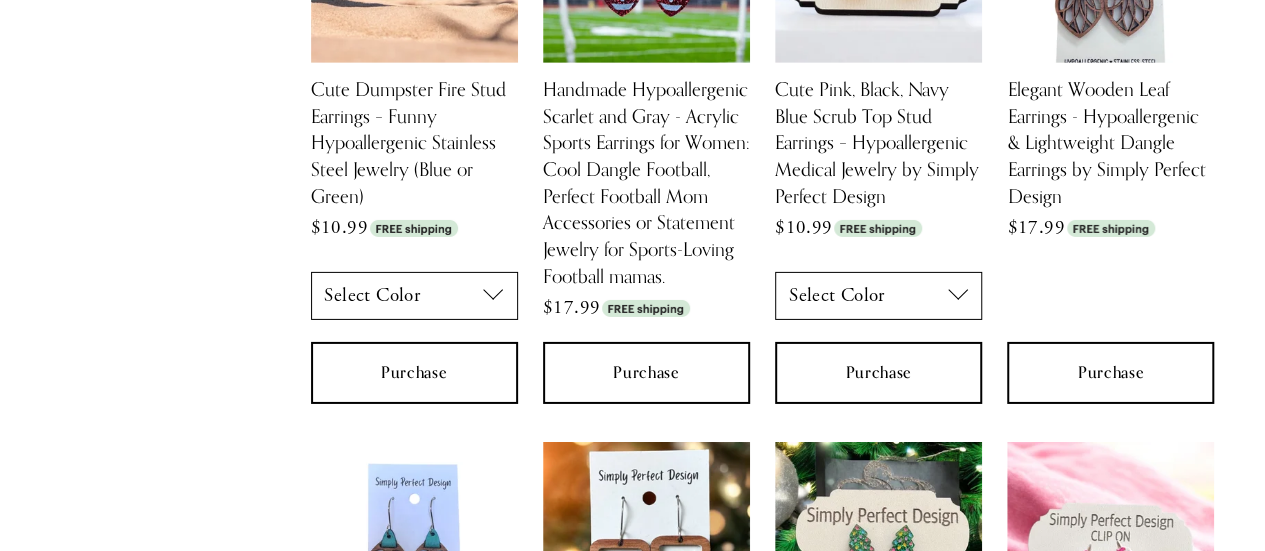scroll, scrollTop: 14416, scrollLeft: 0, axis: vertical 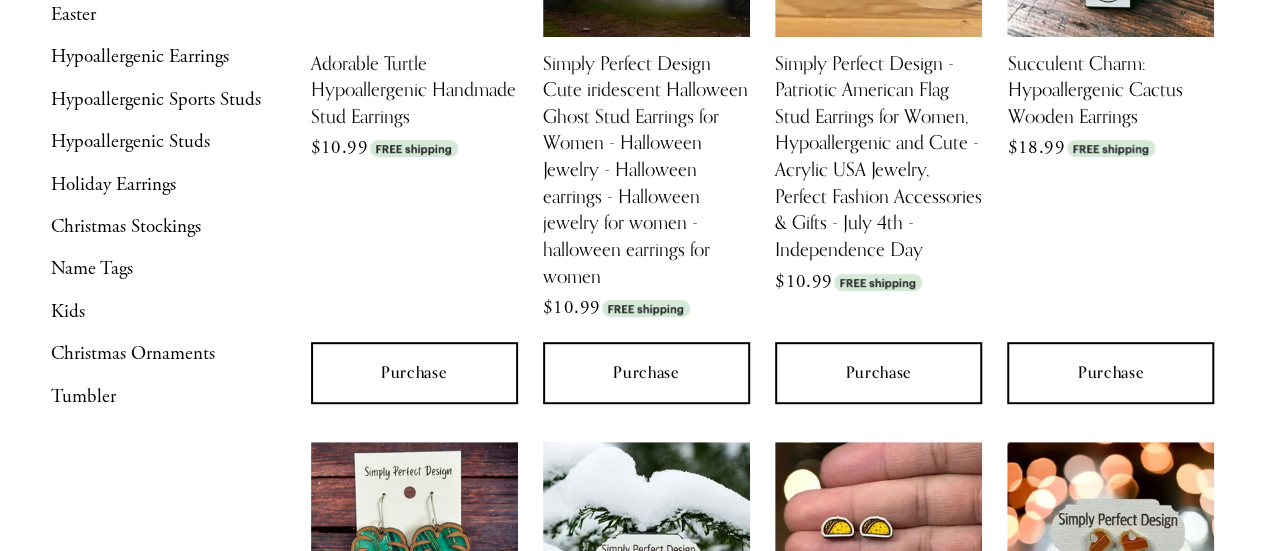 click on "Christmas Ornaments" at bounding box center [161, 354] 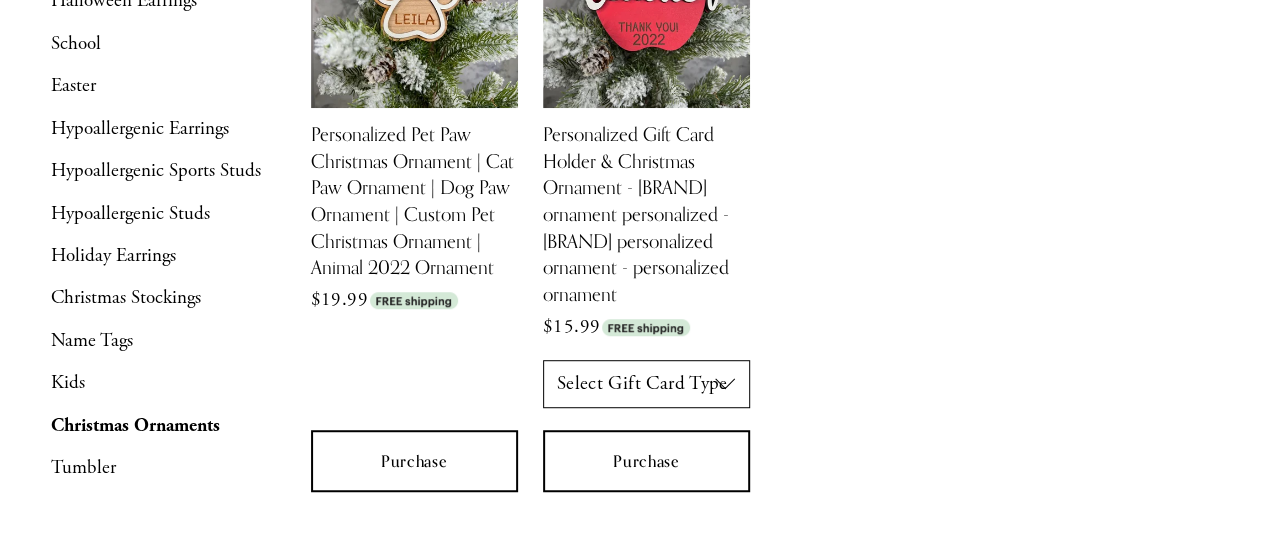 scroll, scrollTop: 400, scrollLeft: 0, axis: vertical 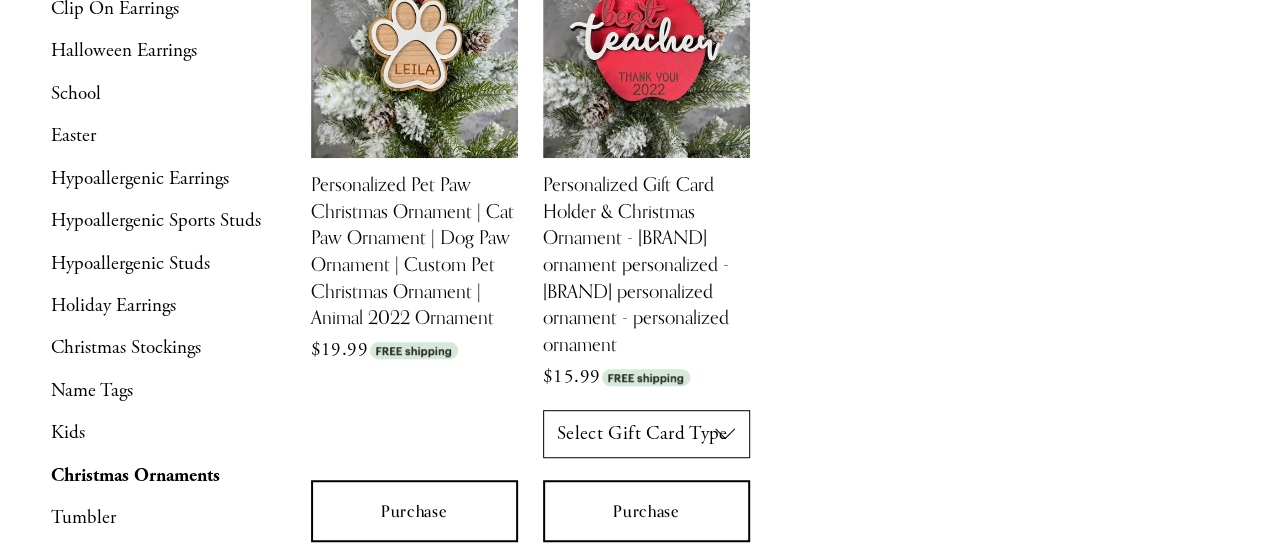 click on "Christmas Stockings" at bounding box center [161, 348] 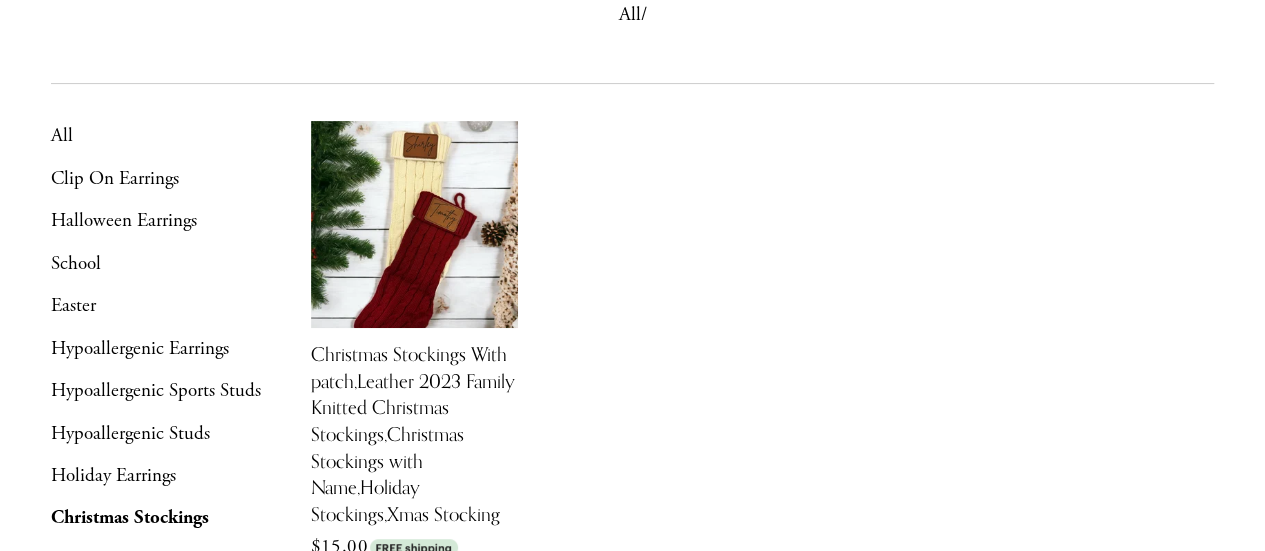 scroll, scrollTop: 200, scrollLeft: 0, axis: vertical 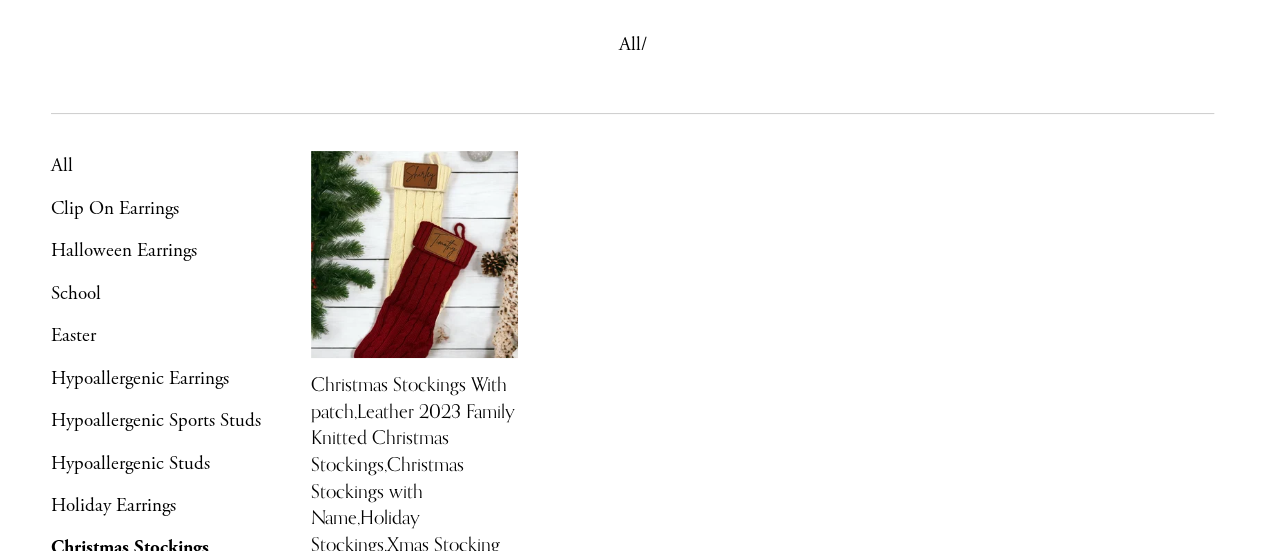 click on "Easter" at bounding box center [161, 336] 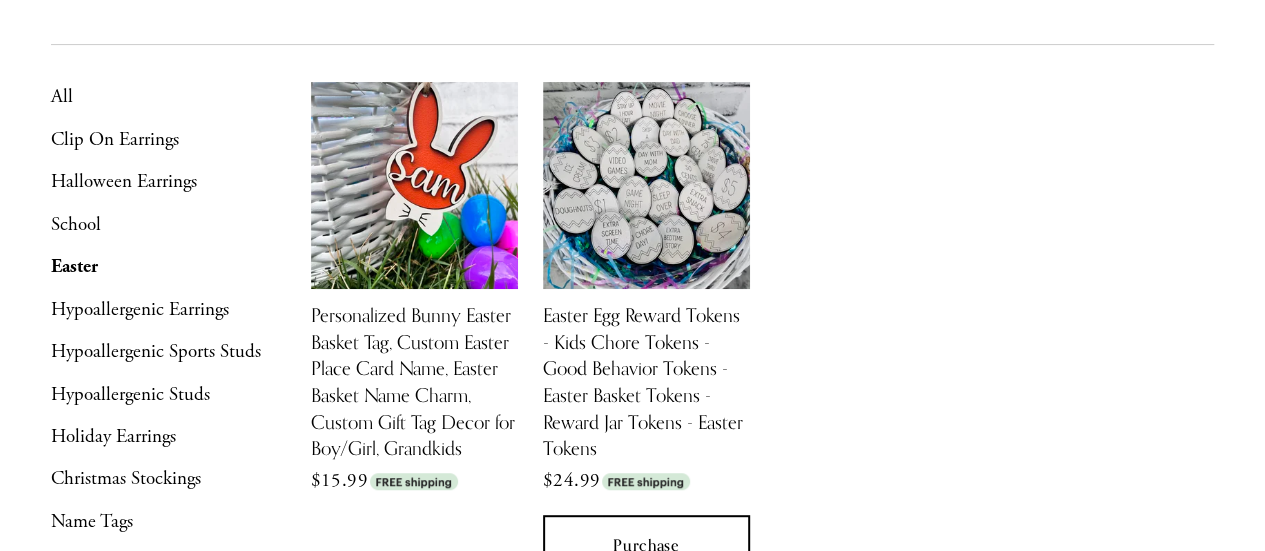 scroll, scrollTop: 300, scrollLeft: 0, axis: vertical 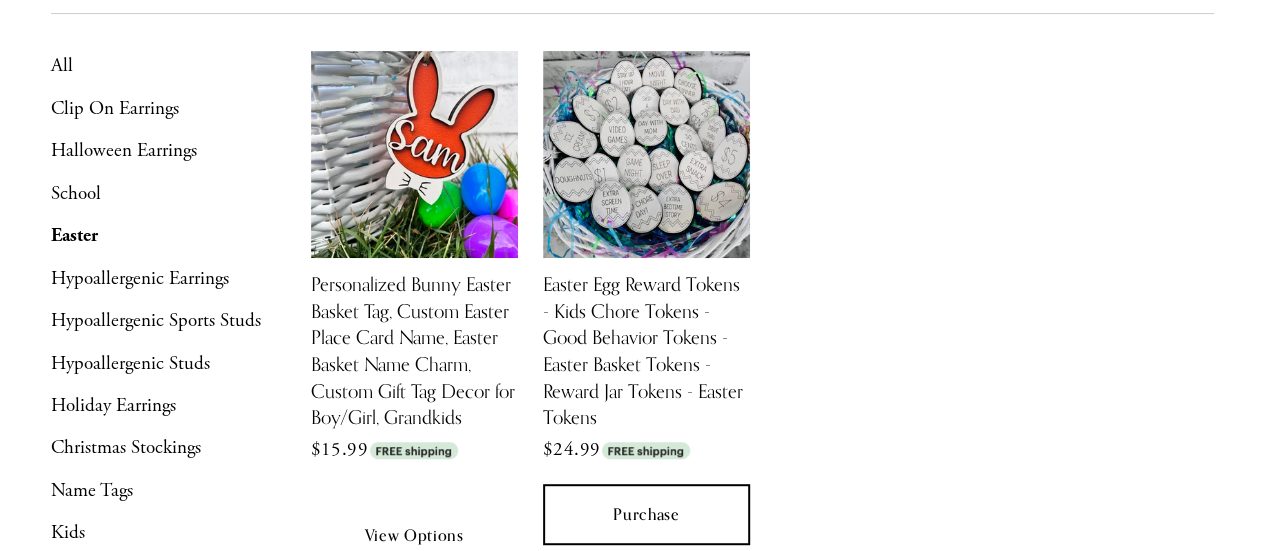 click on "View Options" at bounding box center (414, 535) 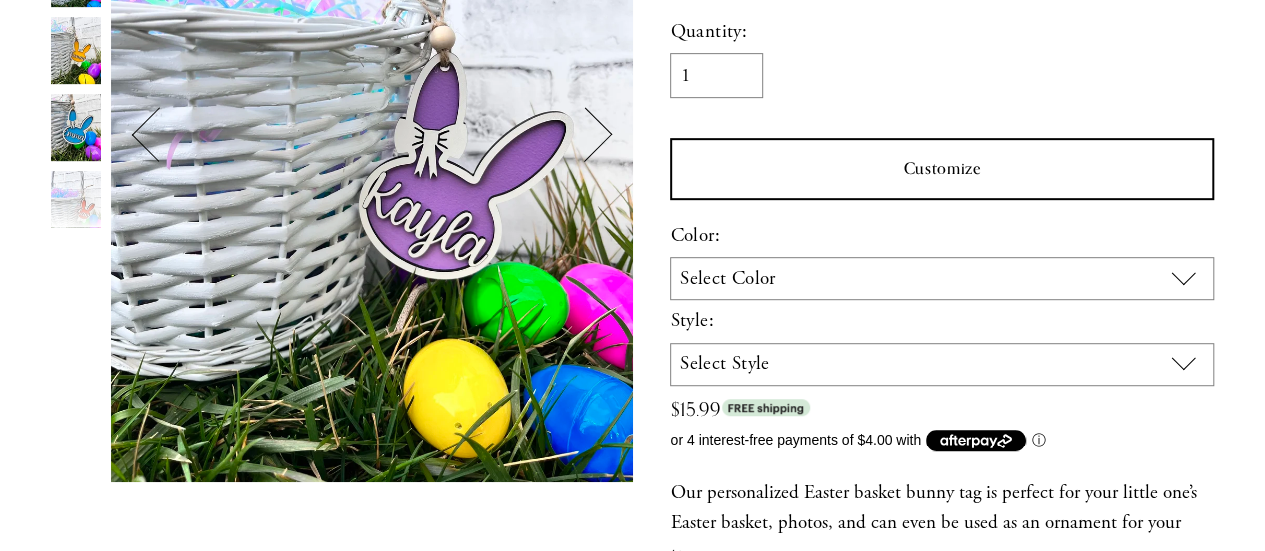 scroll, scrollTop: 500, scrollLeft: 0, axis: vertical 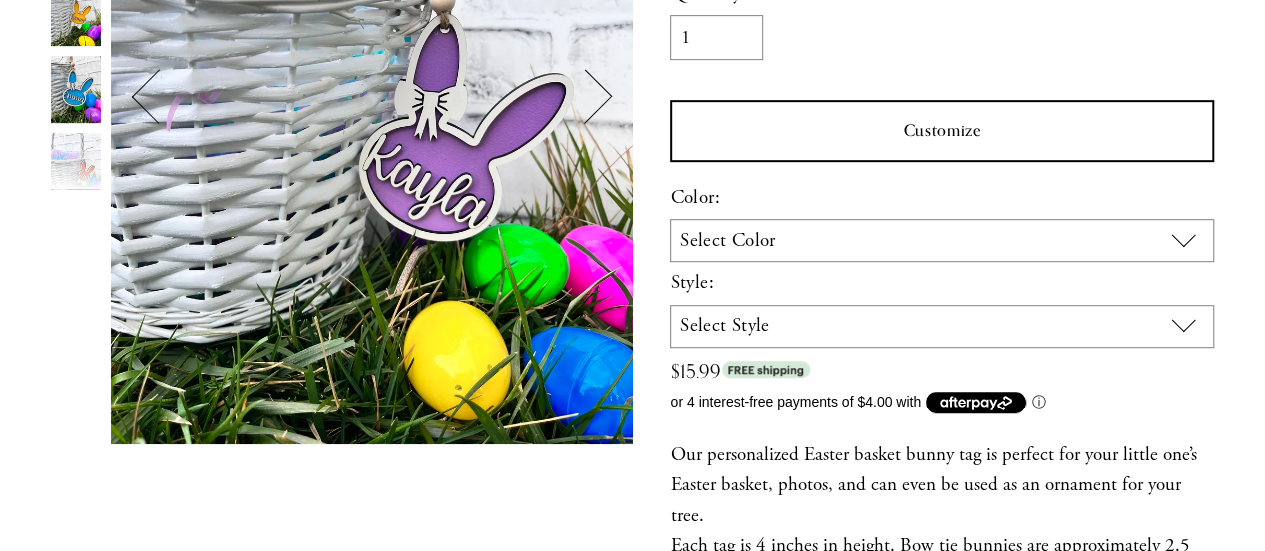 click on "Select Style
Bow tie Hair Bow" at bounding box center (942, 326) 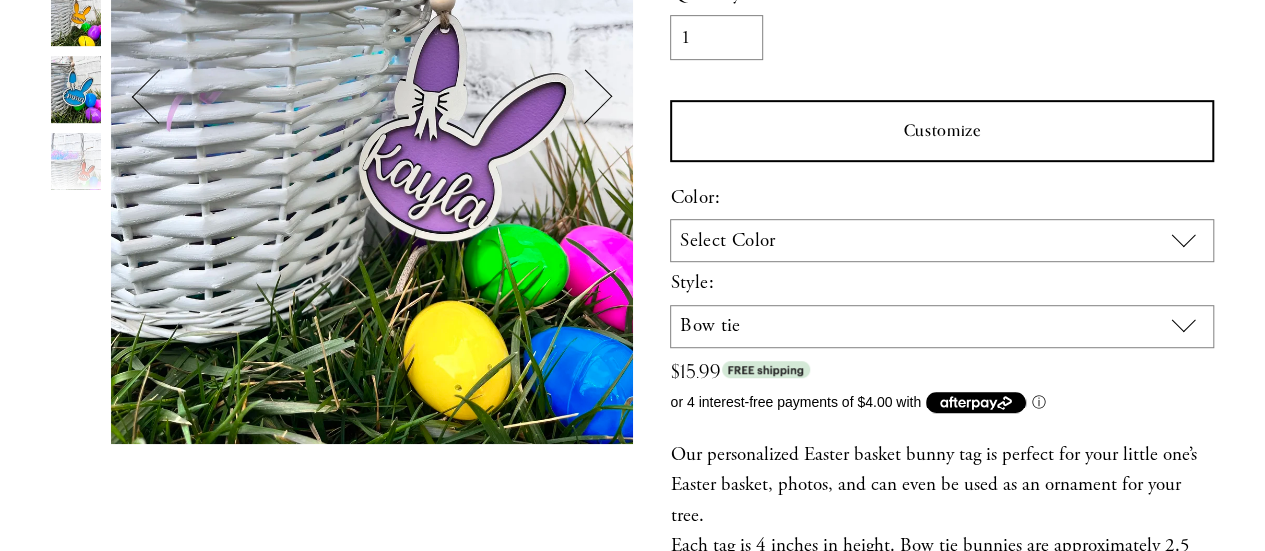 click on "Select Style
Bow tie Hair Bow" at bounding box center (942, 326) 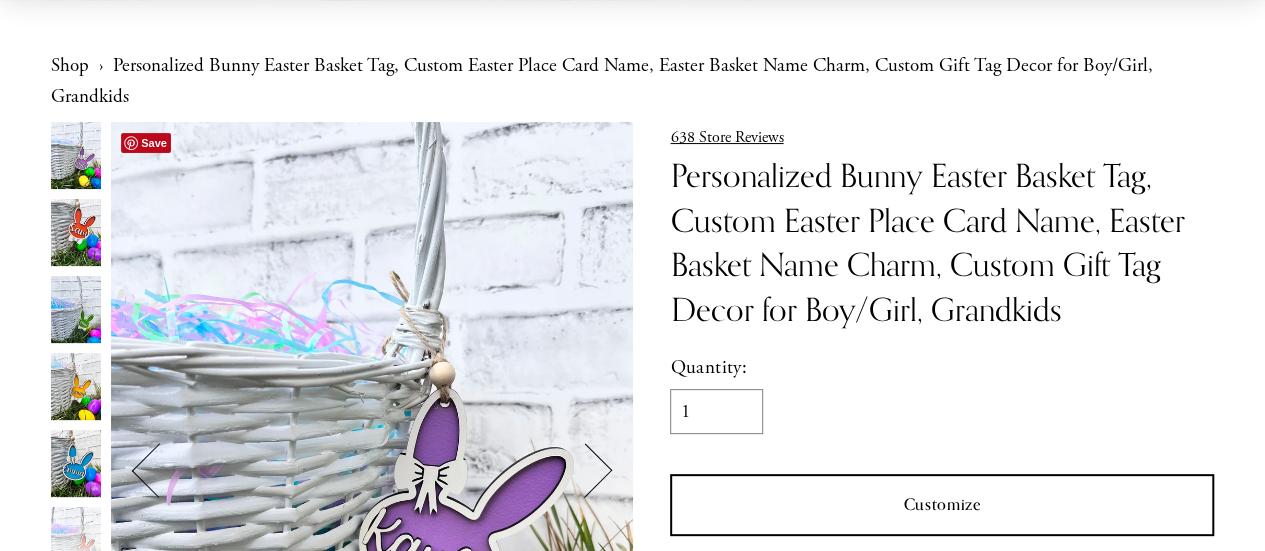 scroll, scrollTop: 100, scrollLeft: 0, axis: vertical 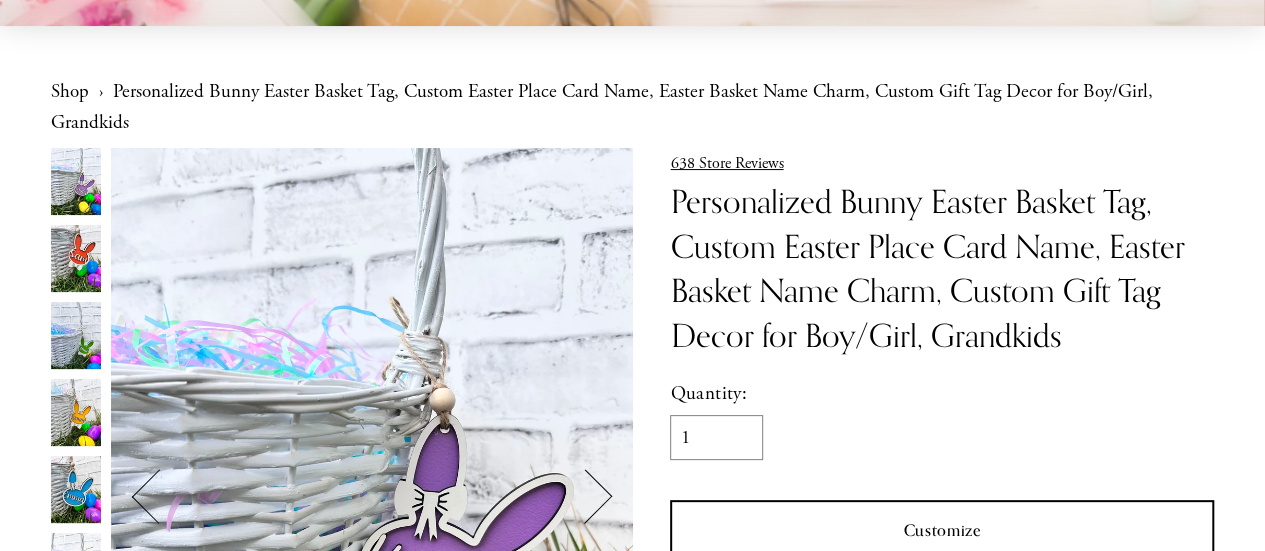 click at bounding box center [76, 412] 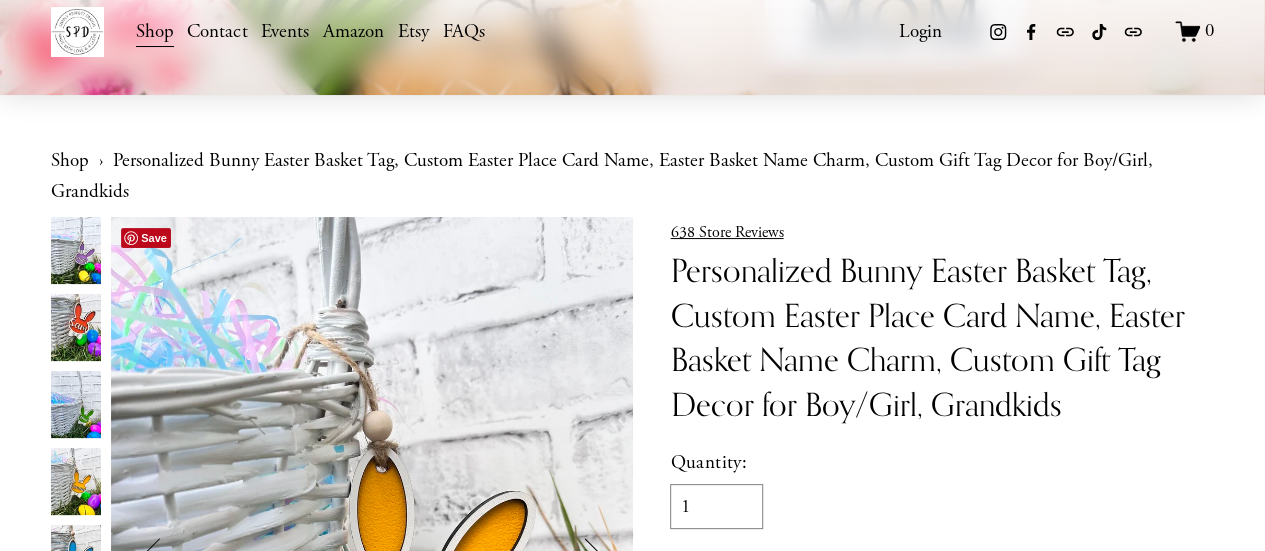 scroll, scrollTop: 0, scrollLeft: 0, axis: both 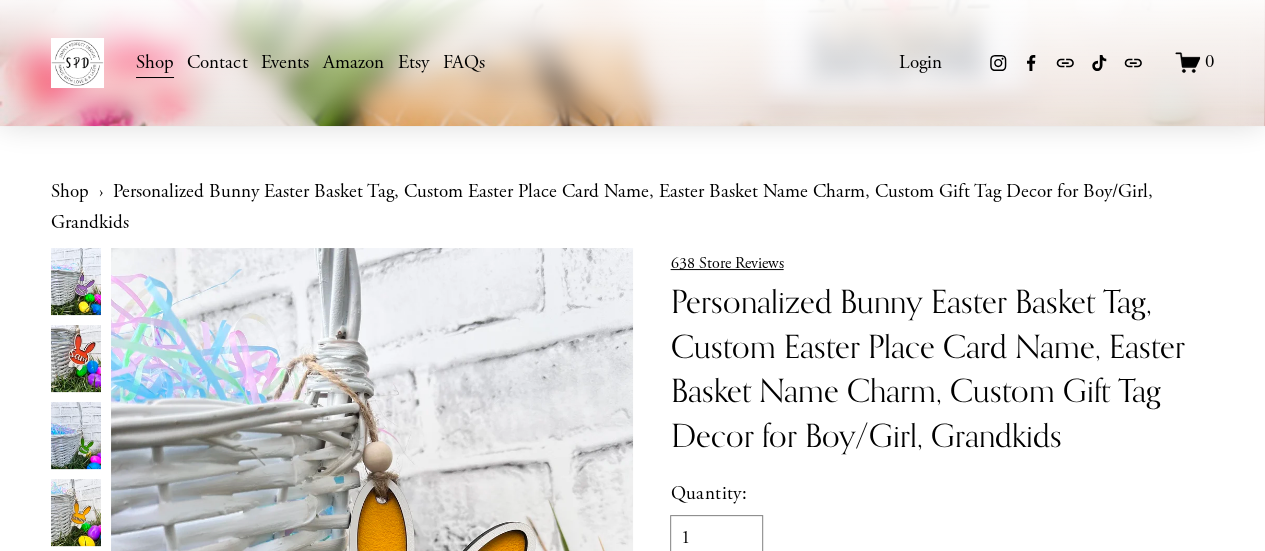 click on "Shop" at bounding box center [70, 192] 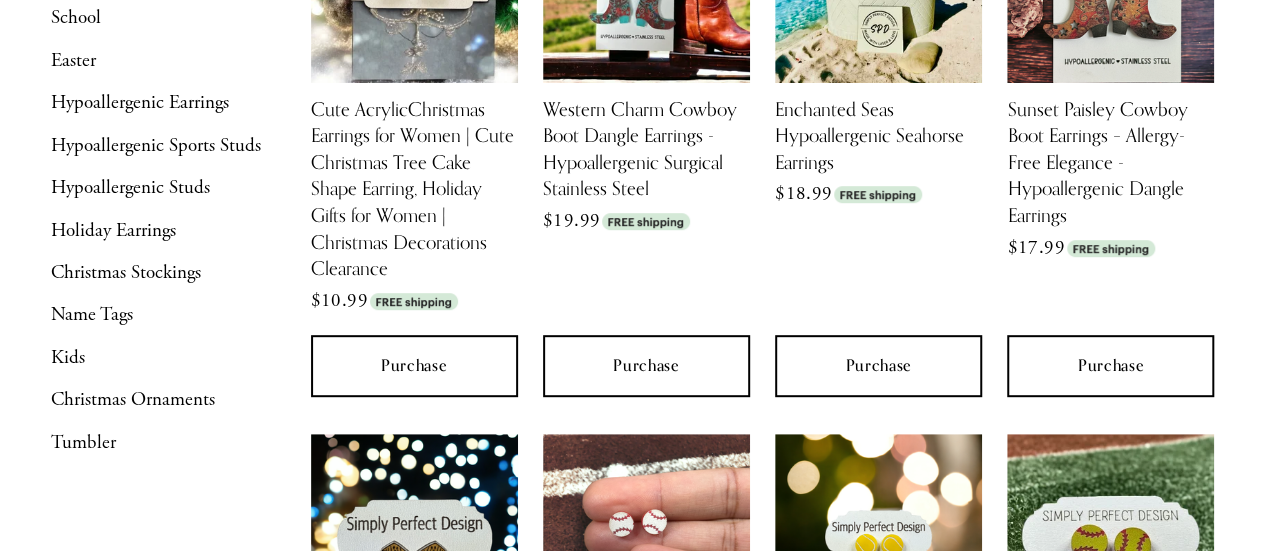scroll, scrollTop: 400, scrollLeft: 0, axis: vertical 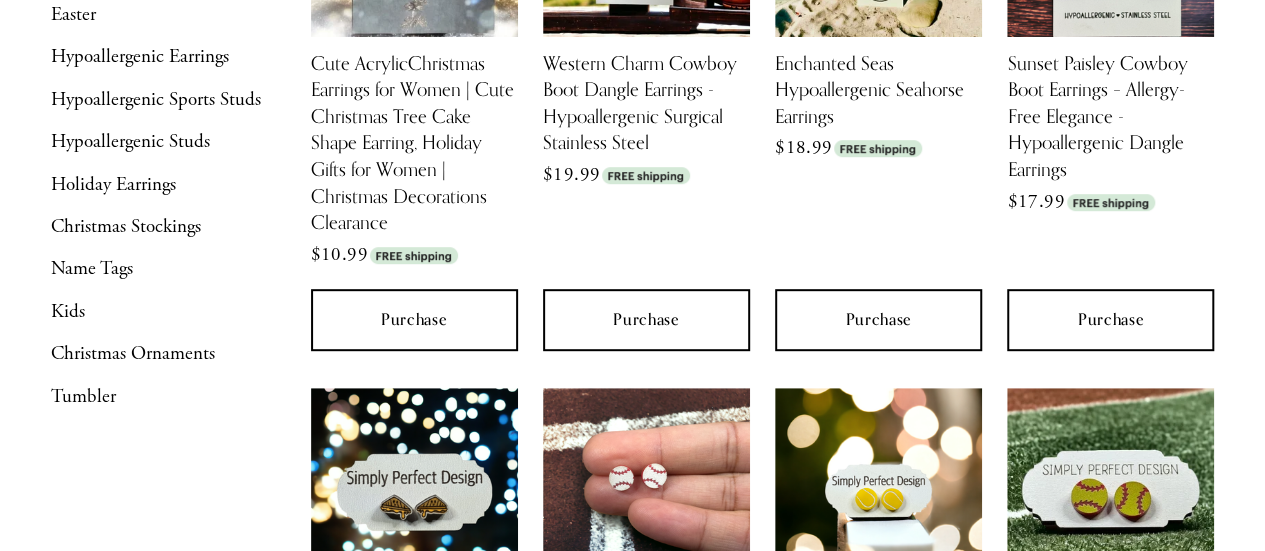 click on "Christmas Ornaments" at bounding box center (161, 354) 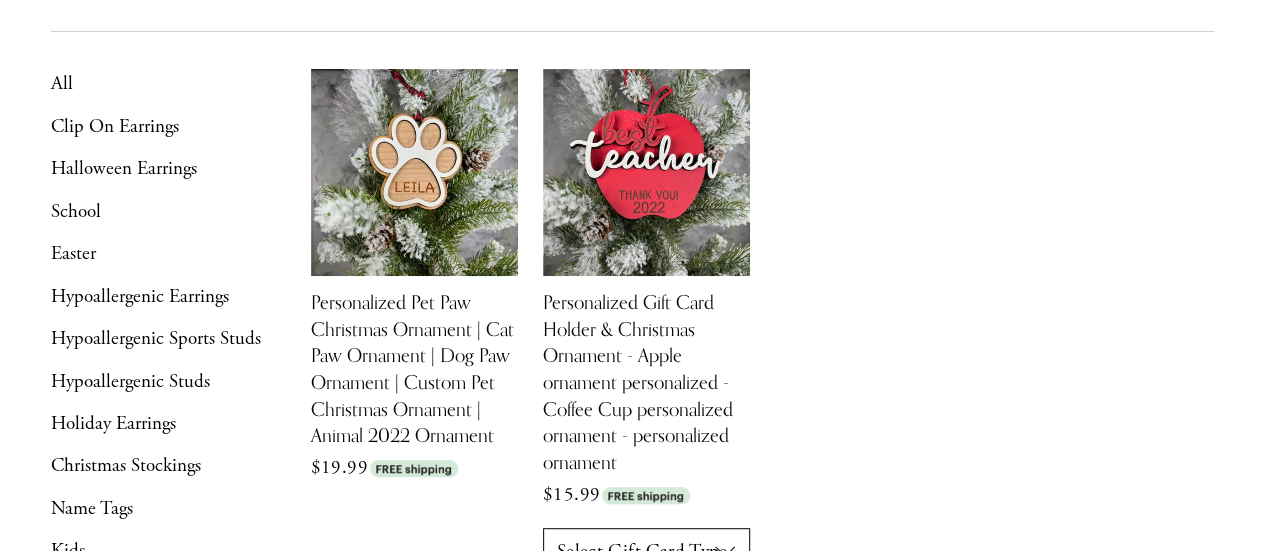 scroll, scrollTop: 300, scrollLeft: 0, axis: vertical 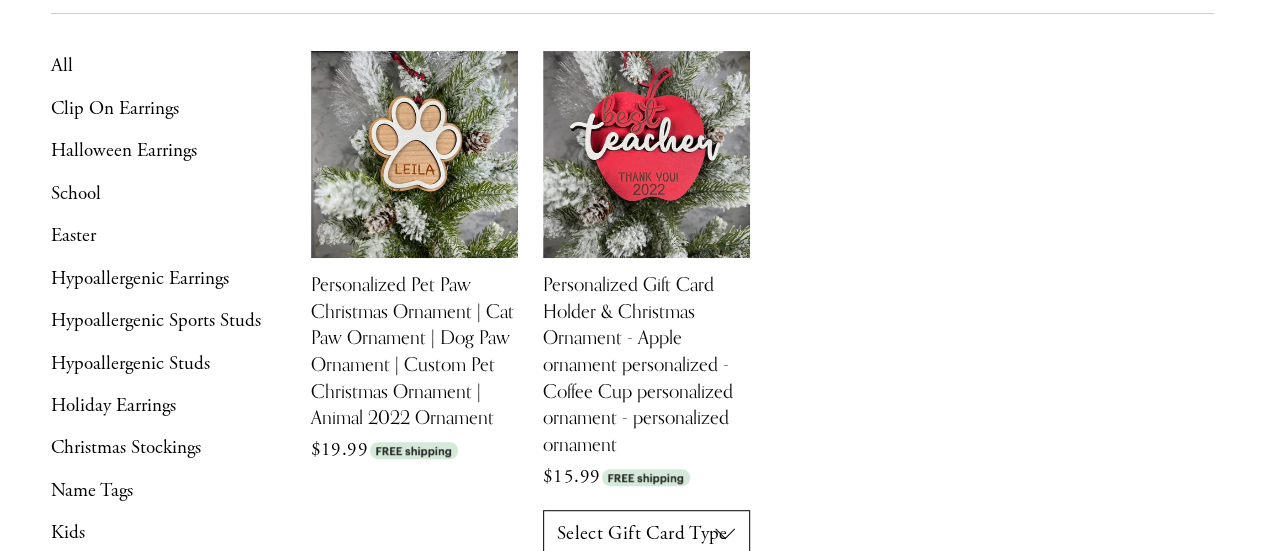 click on "Hypoallergenic Earrings" at bounding box center [161, 279] 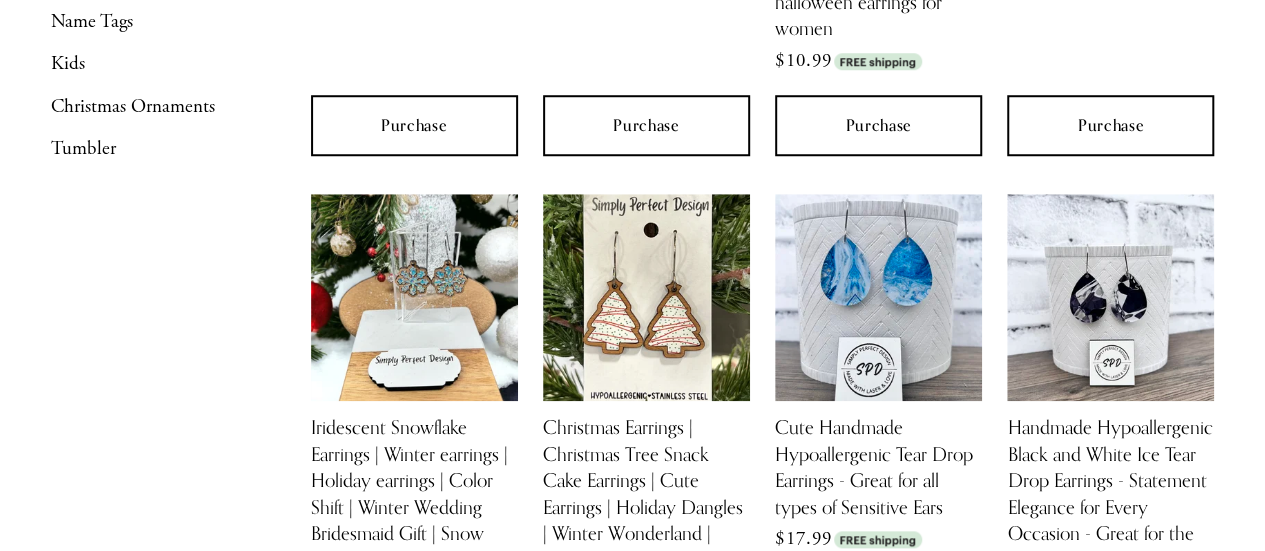 scroll, scrollTop: 800, scrollLeft: 0, axis: vertical 